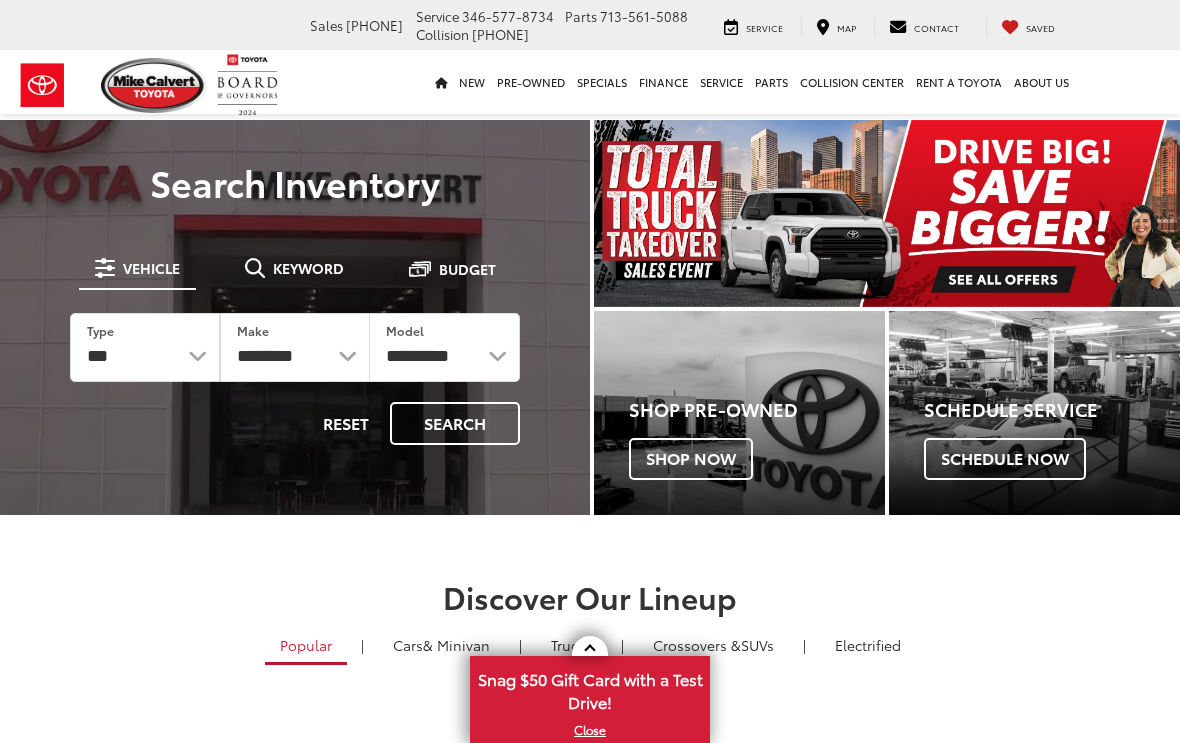 scroll, scrollTop: 0, scrollLeft: 0, axis: both 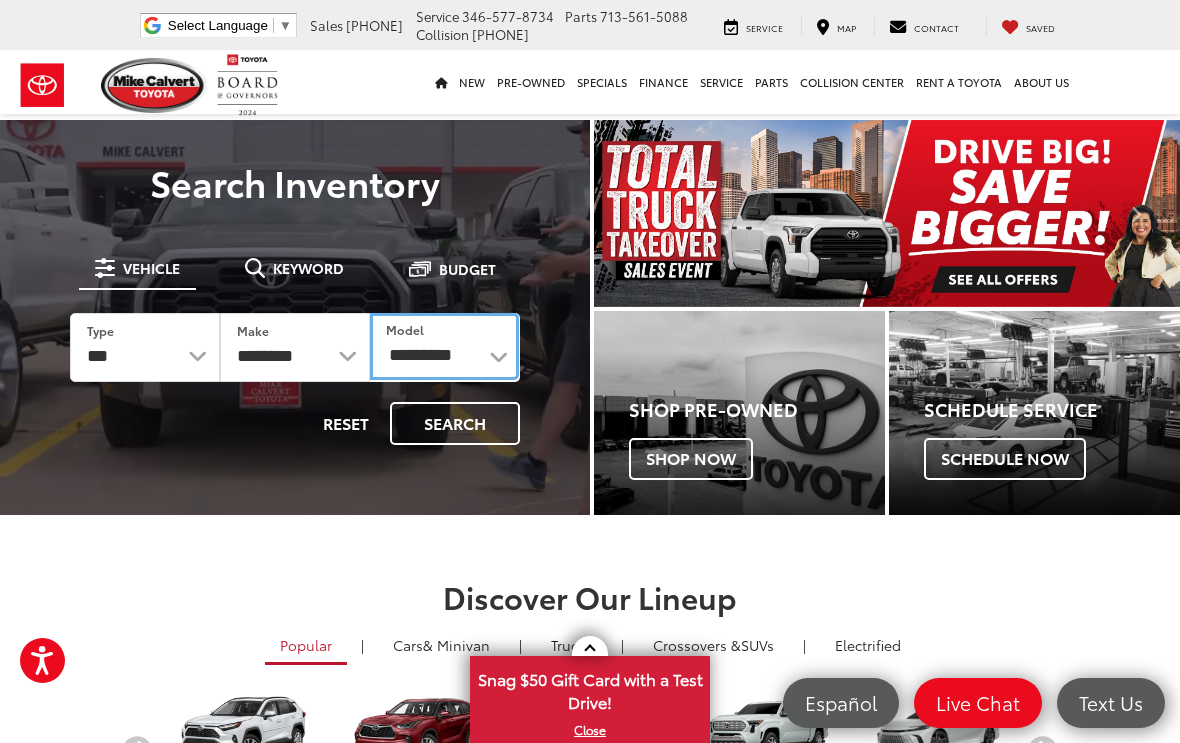 click on "**********" at bounding box center (444, 346) 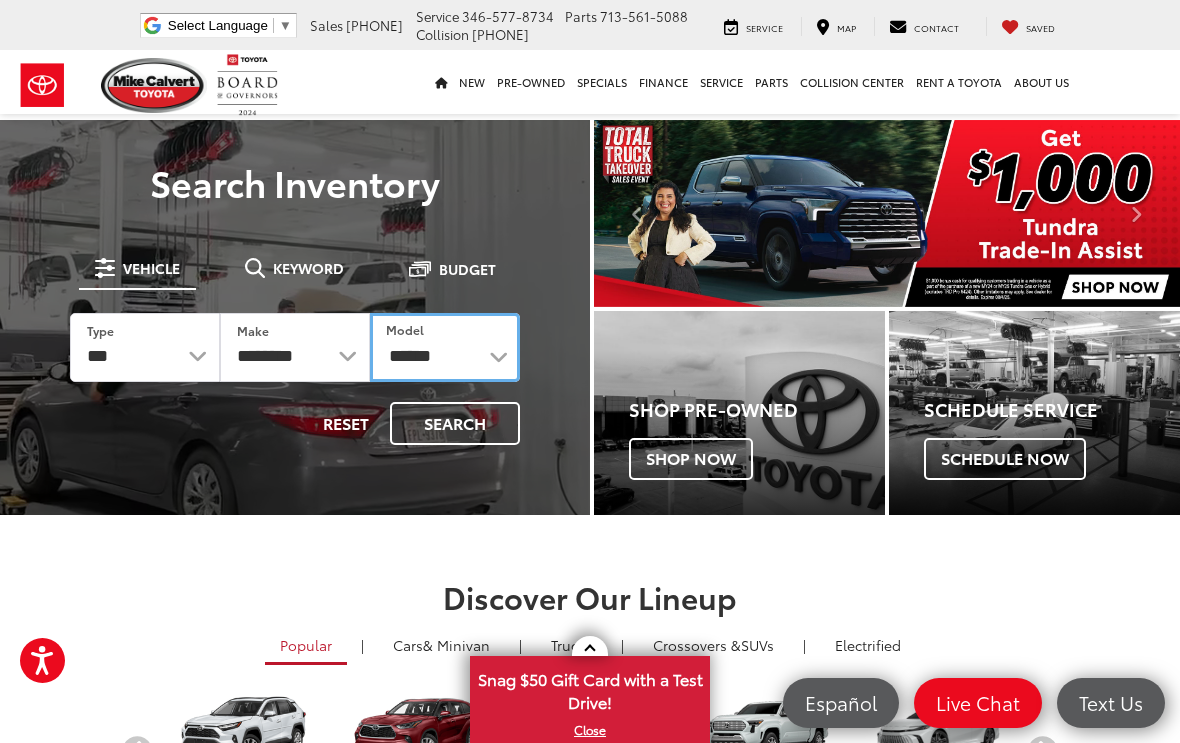 click on "**********" at bounding box center [445, 347] 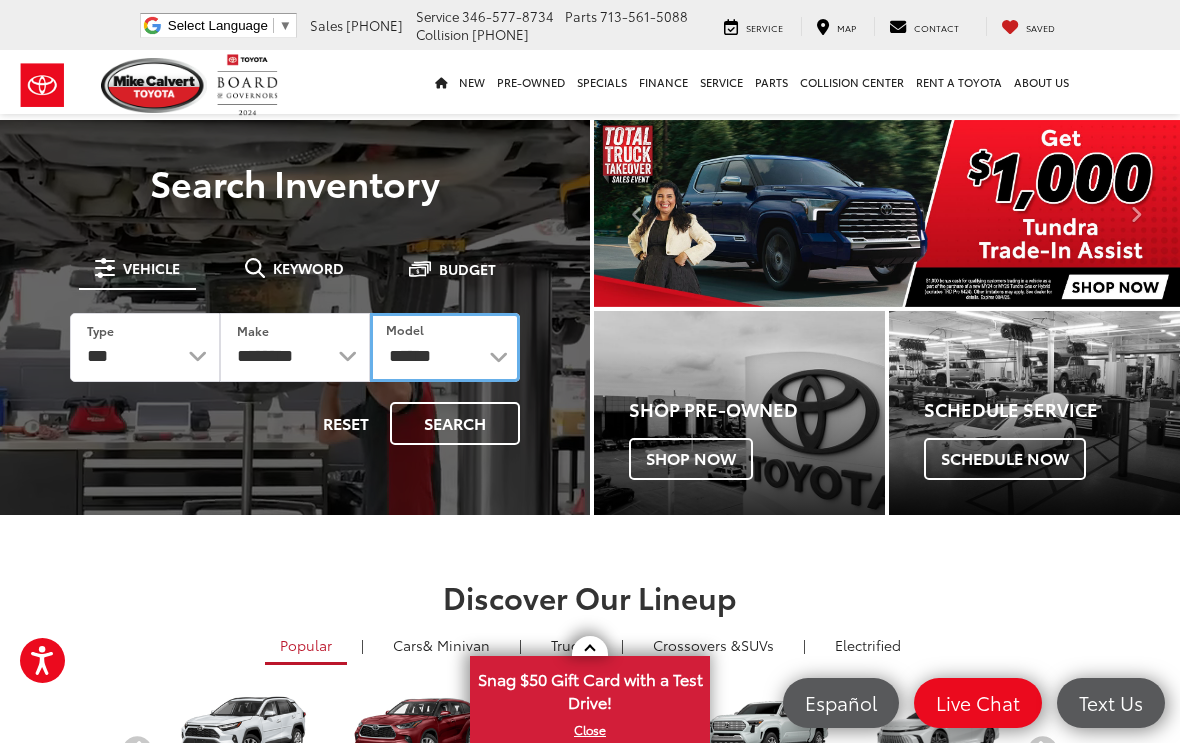 select on "******" 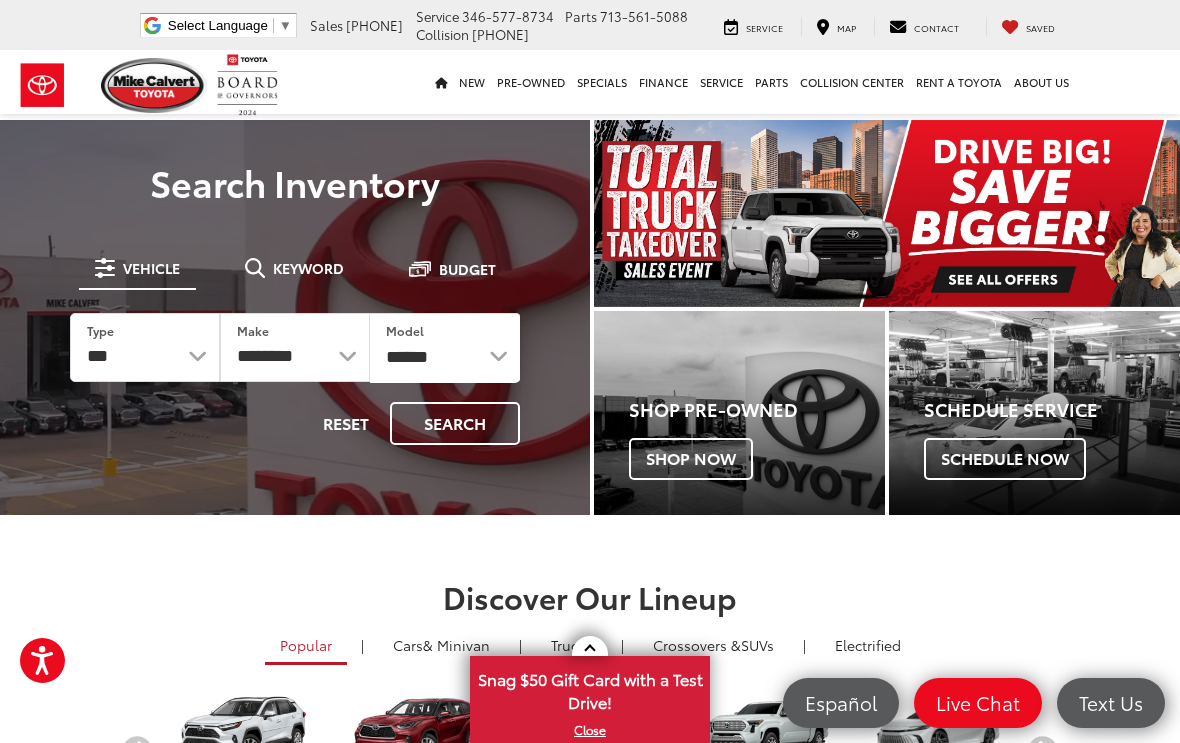 click on "Search" at bounding box center [455, 423] 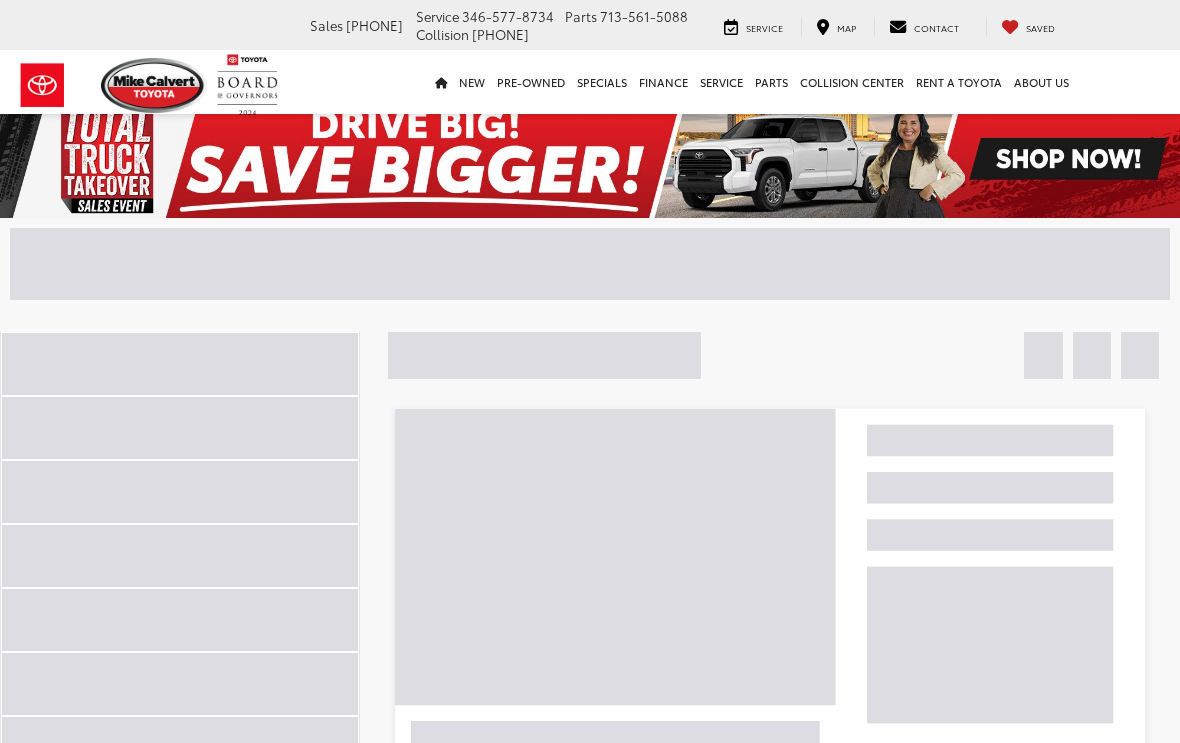 scroll, scrollTop: 0, scrollLeft: 0, axis: both 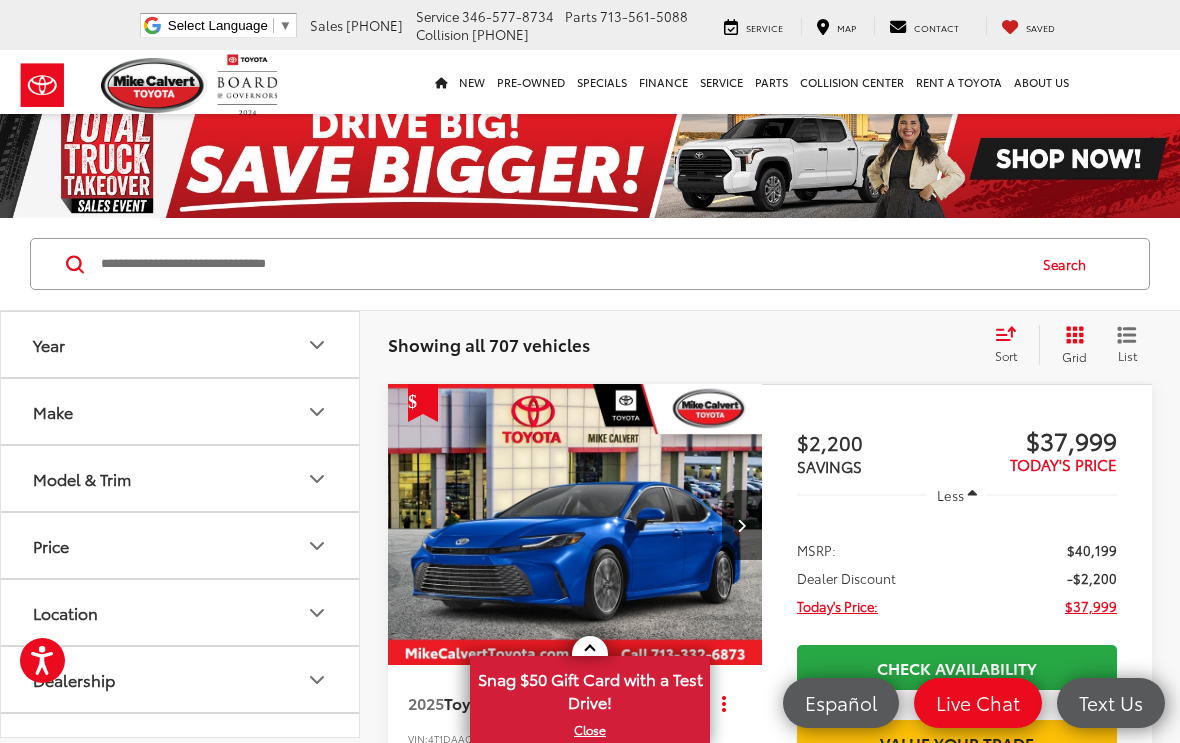 click on "Model & Trim" at bounding box center [181, 478] 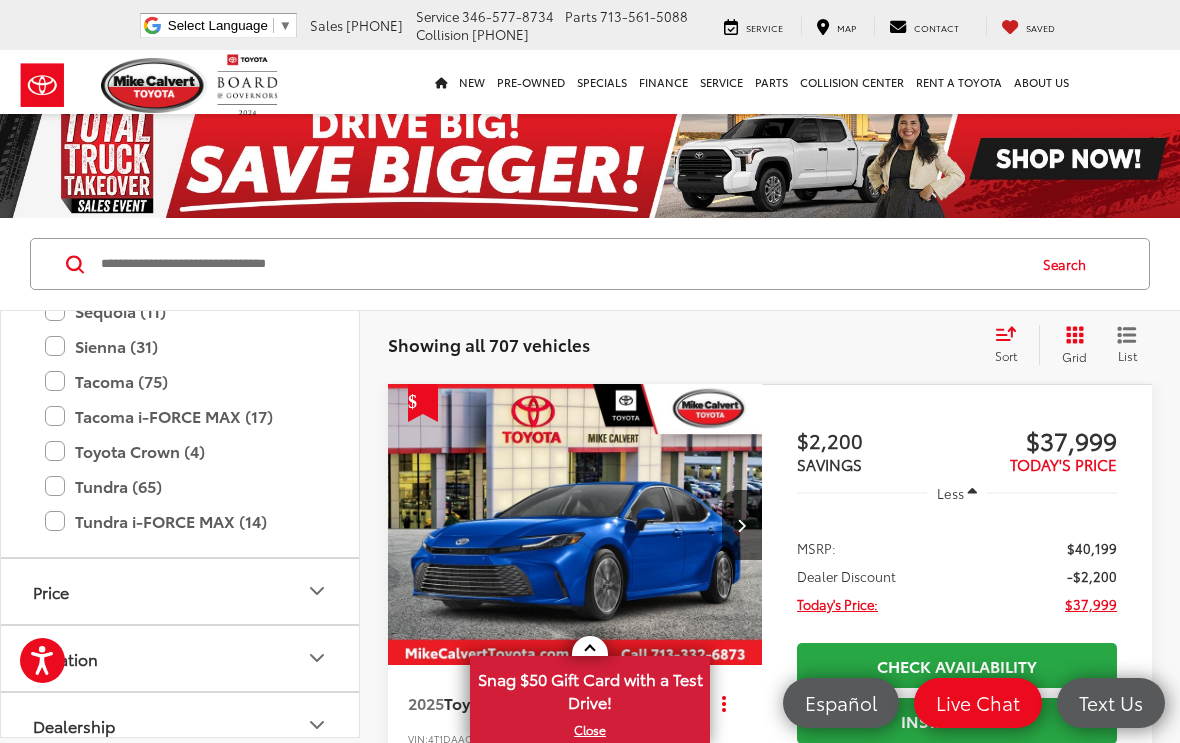 scroll, scrollTop: 964, scrollLeft: 0, axis: vertical 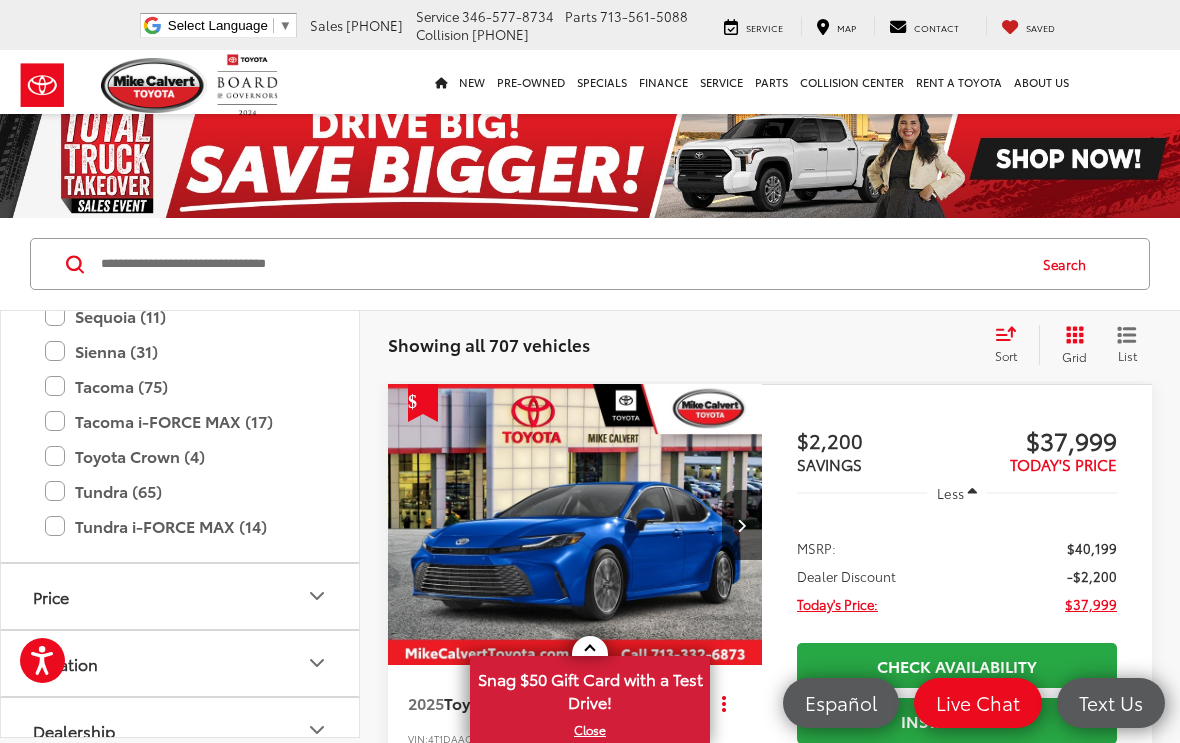 click on "Tacoma (75)" at bounding box center (180, 386) 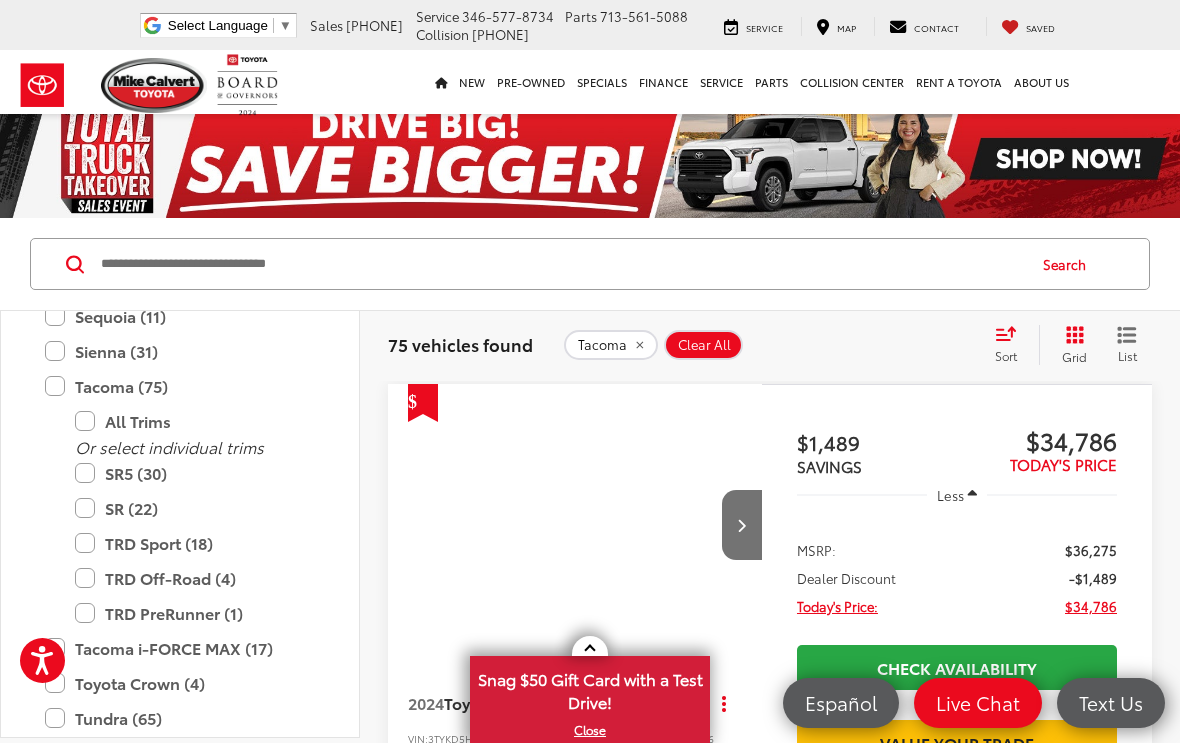 click on "TRD Sport (18)" at bounding box center [195, 543] 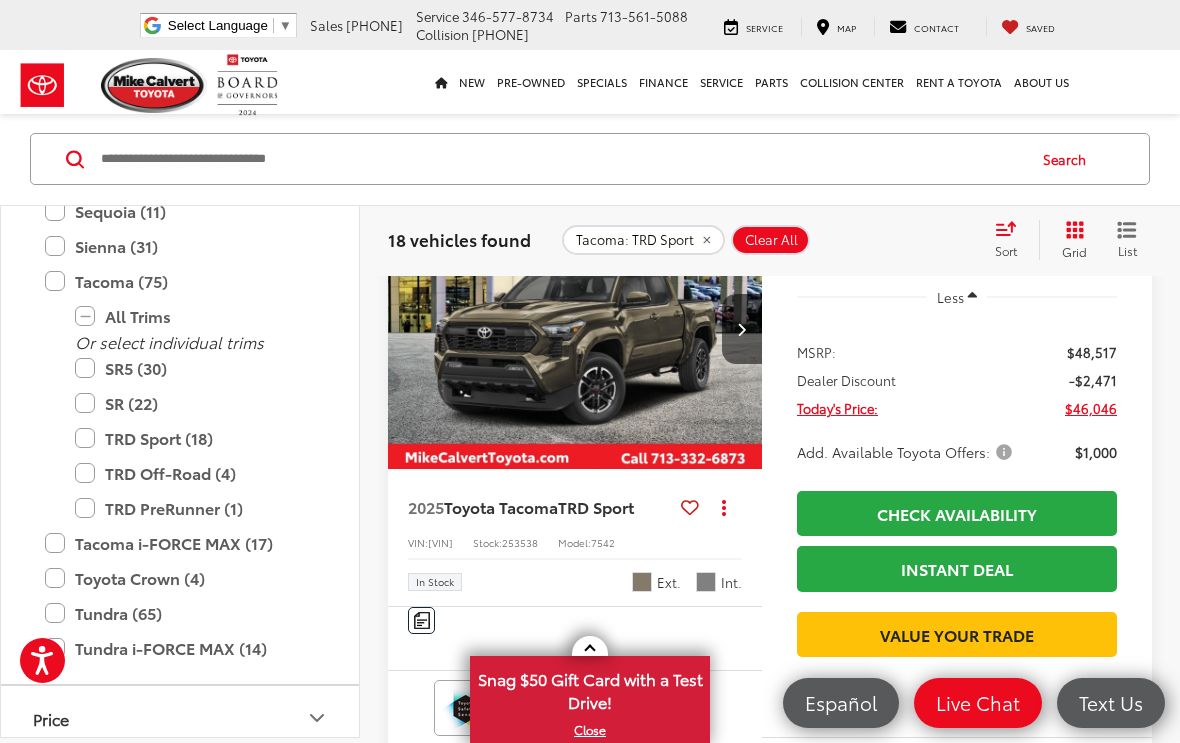 scroll, scrollTop: 861, scrollLeft: 0, axis: vertical 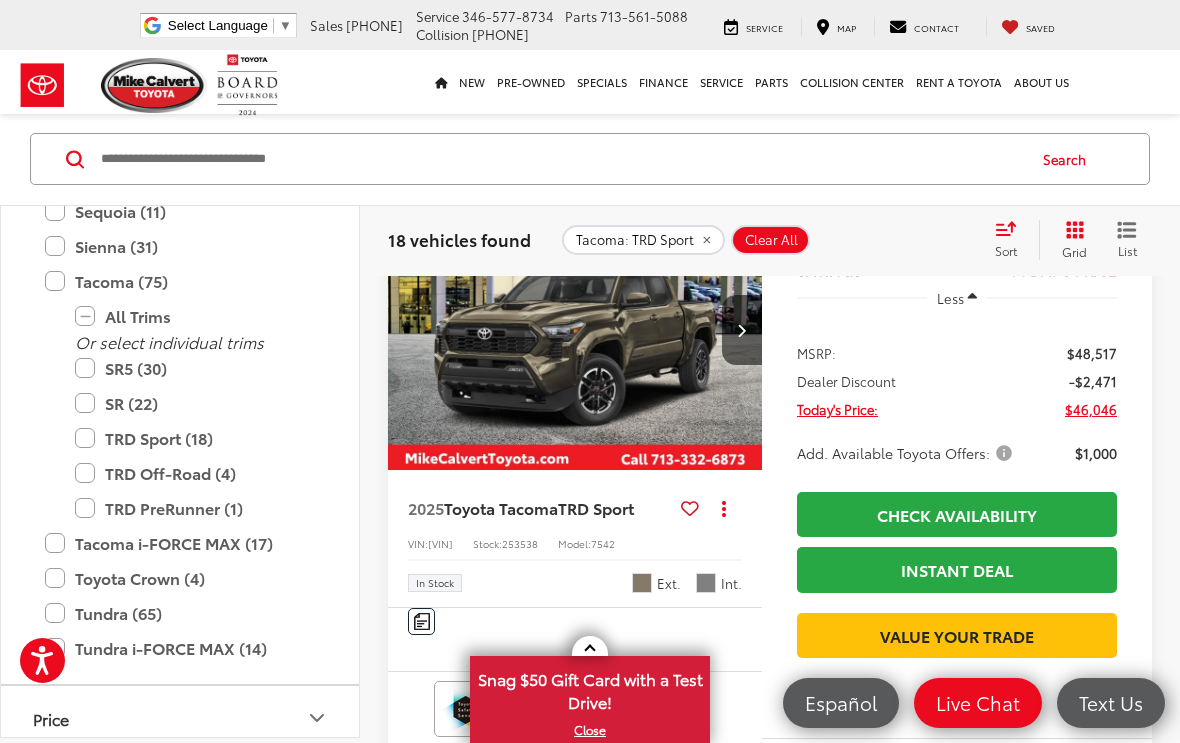 click on "Add. Available Toyota Offers:" at bounding box center (908, 453) 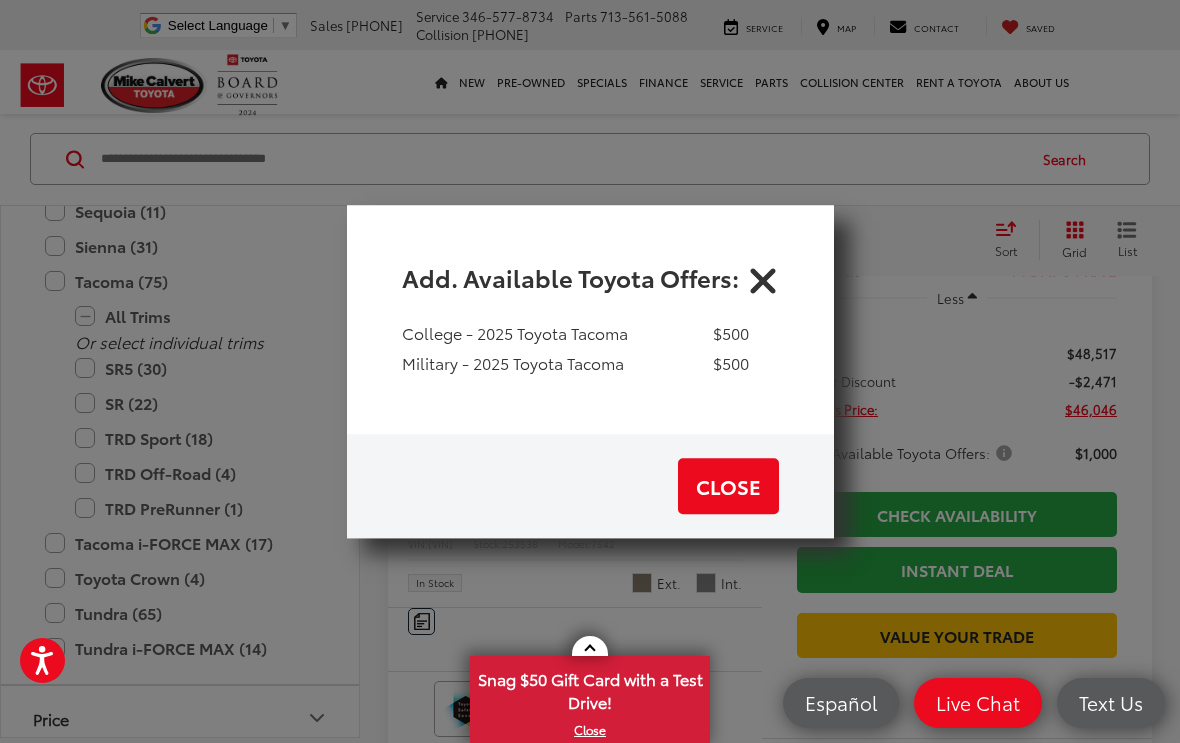 click on "Close" at bounding box center [728, 486] 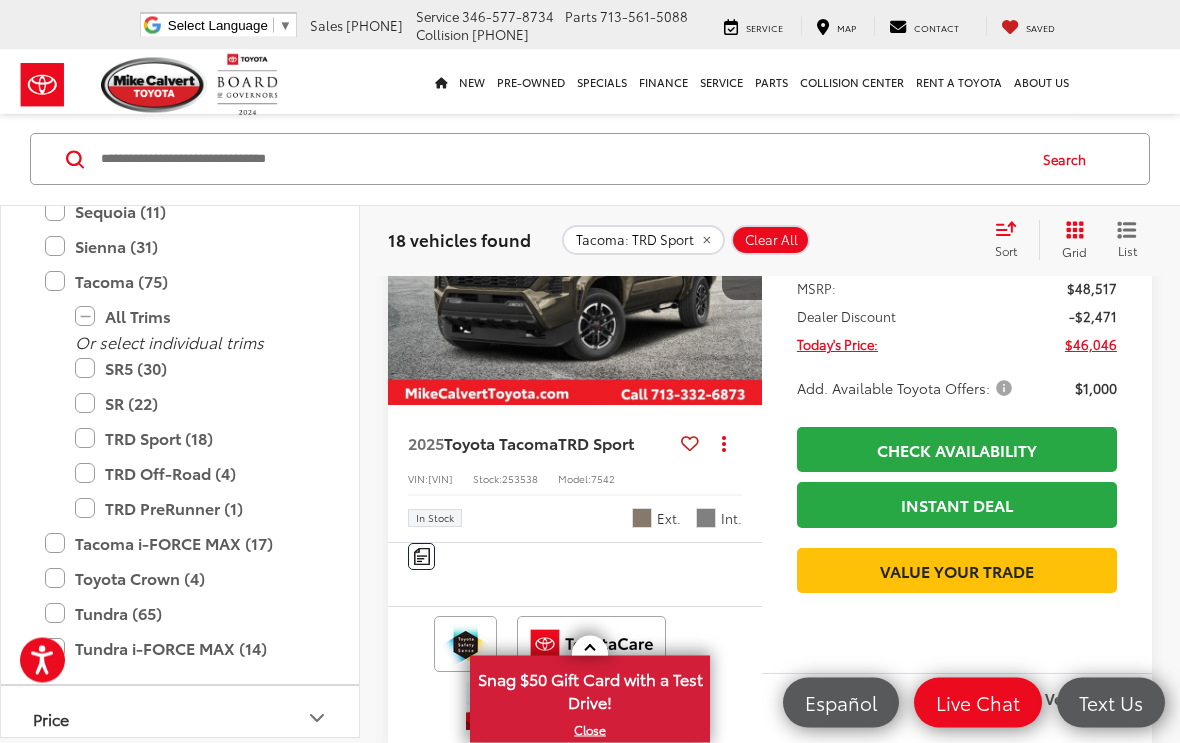 scroll, scrollTop: 948, scrollLeft: 0, axis: vertical 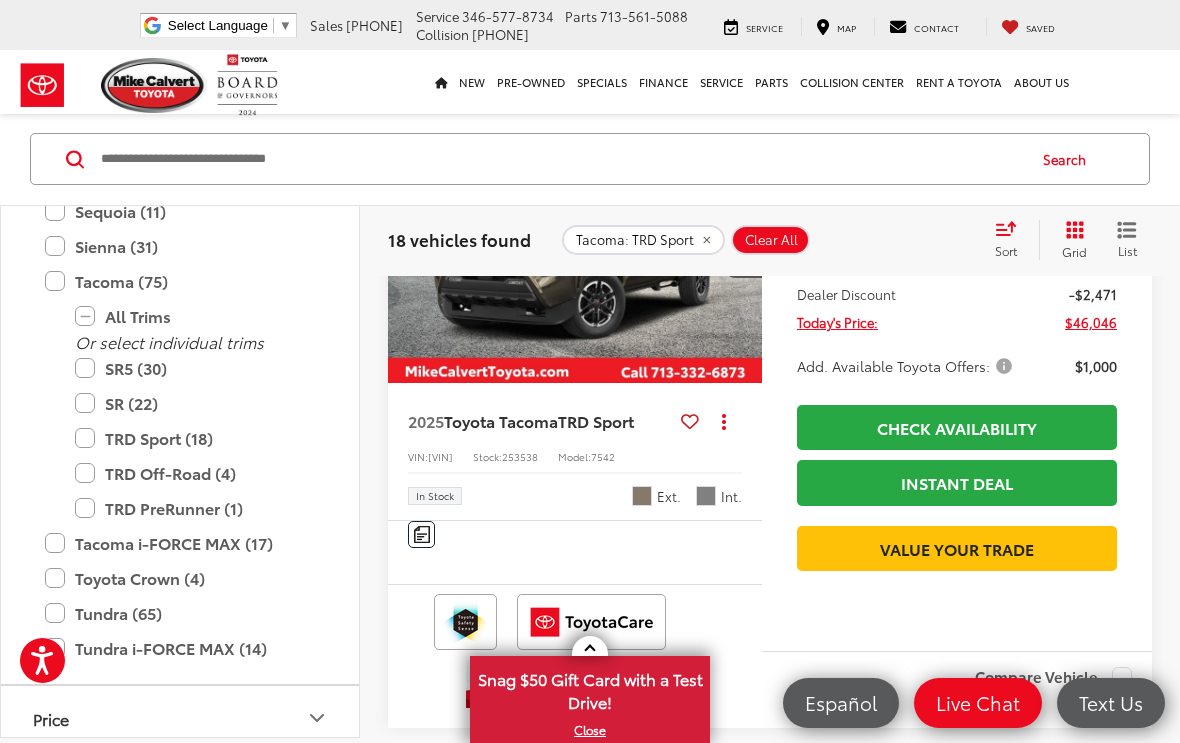 click at bounding box center (575, 243) 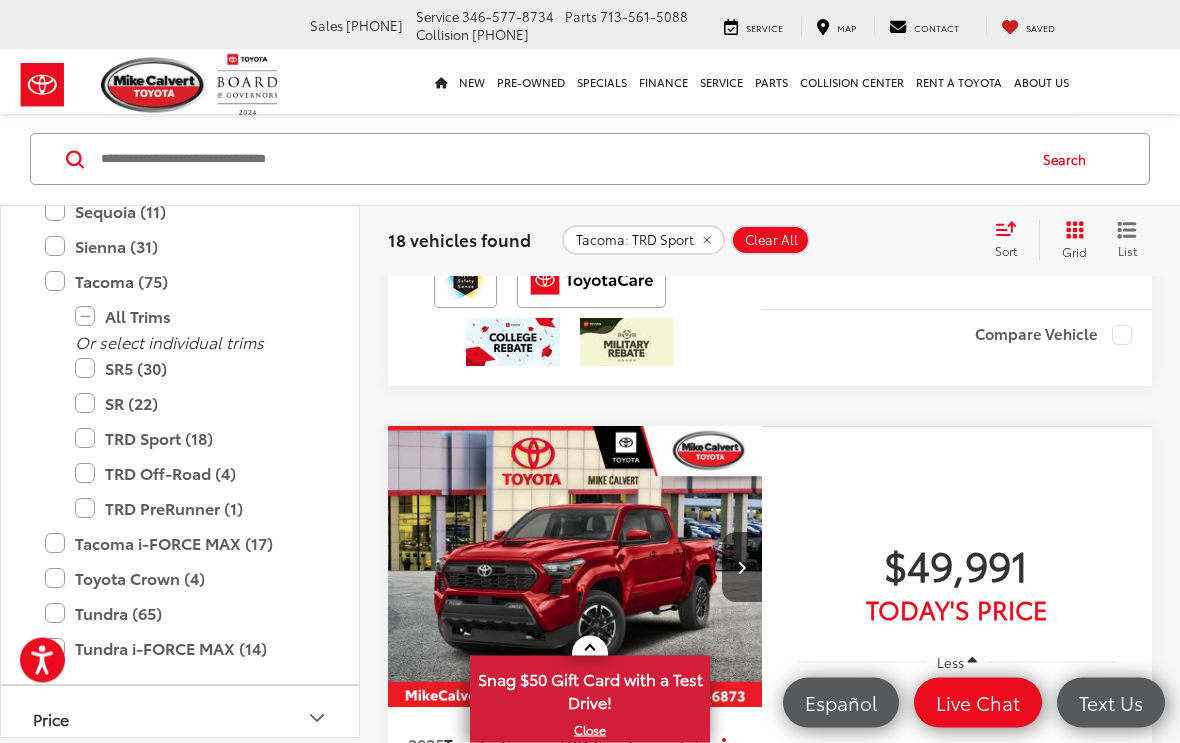 scroll, scrollTop: 7671, scrollLeft: 0, axis: vertical 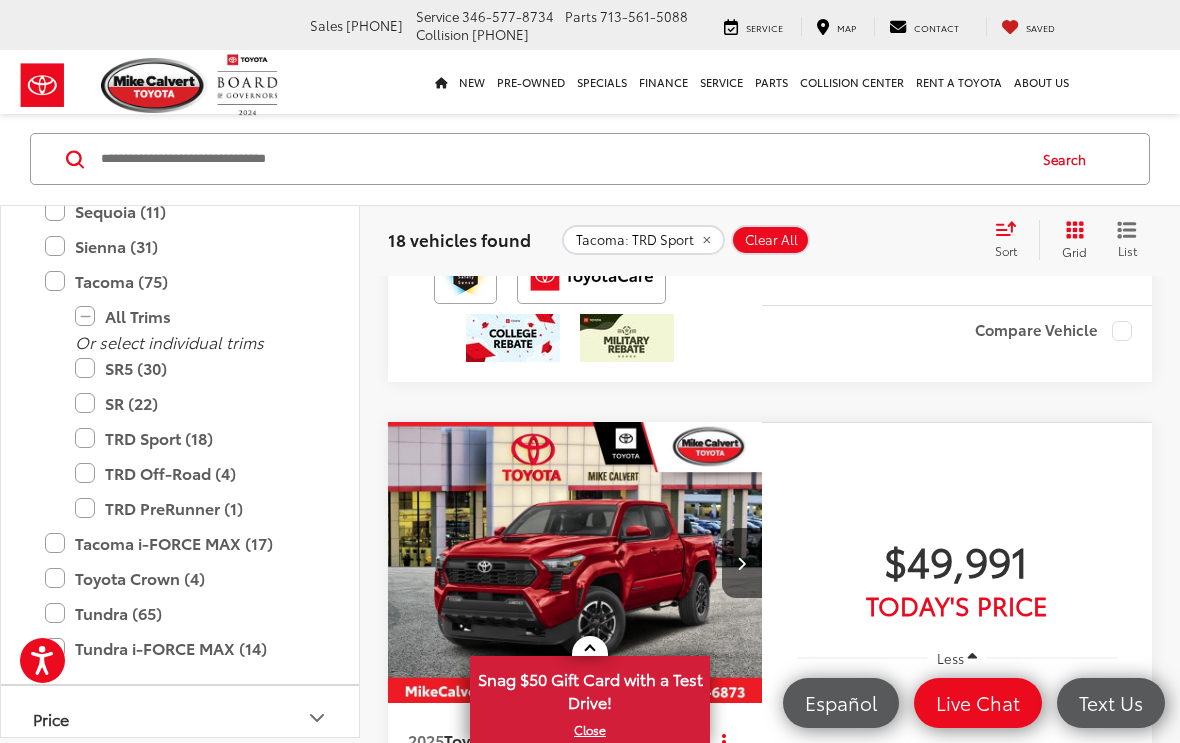 click at bounding box center [575, -234] 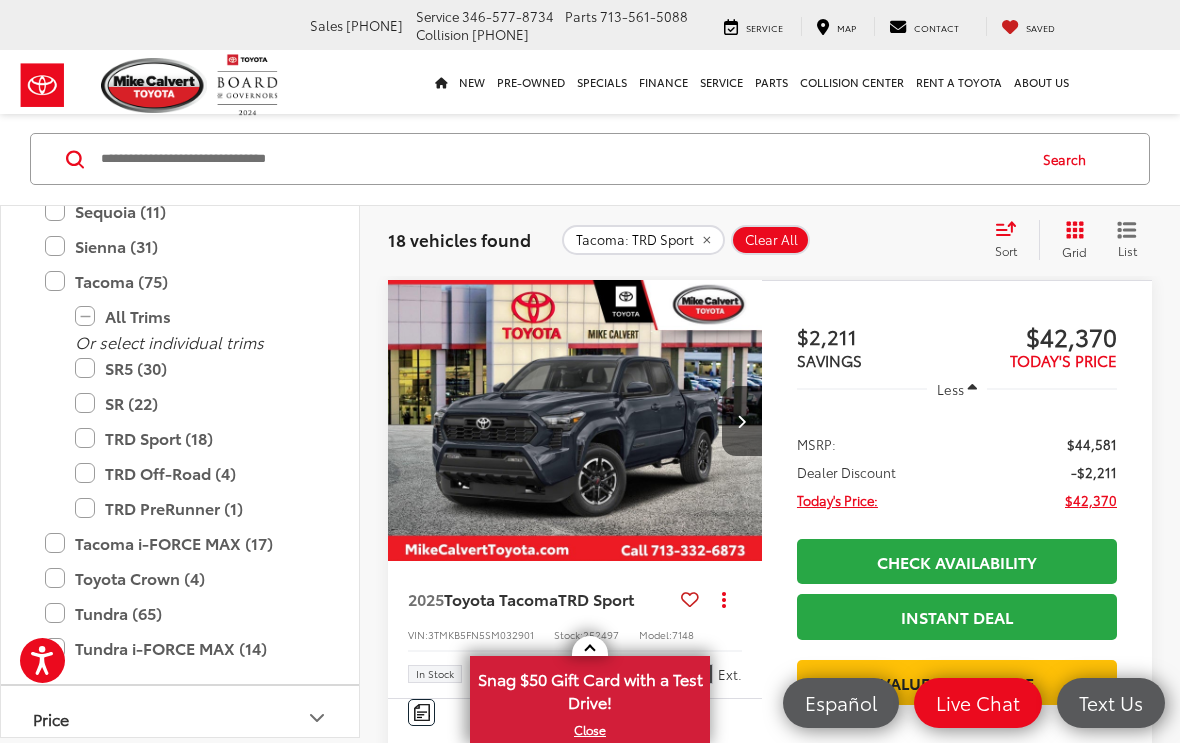 scroll, scrollTop: 8611, scrollLeft: 0, axis: vertical 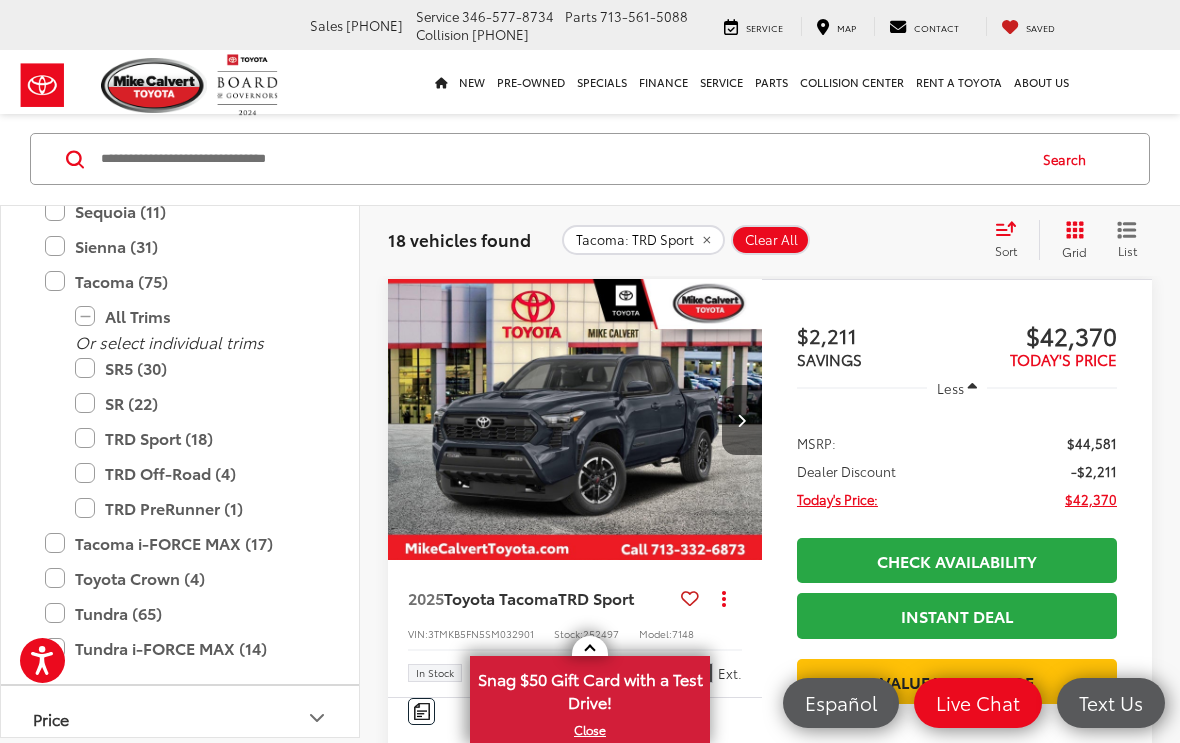 click at bounding box center (575, -377) 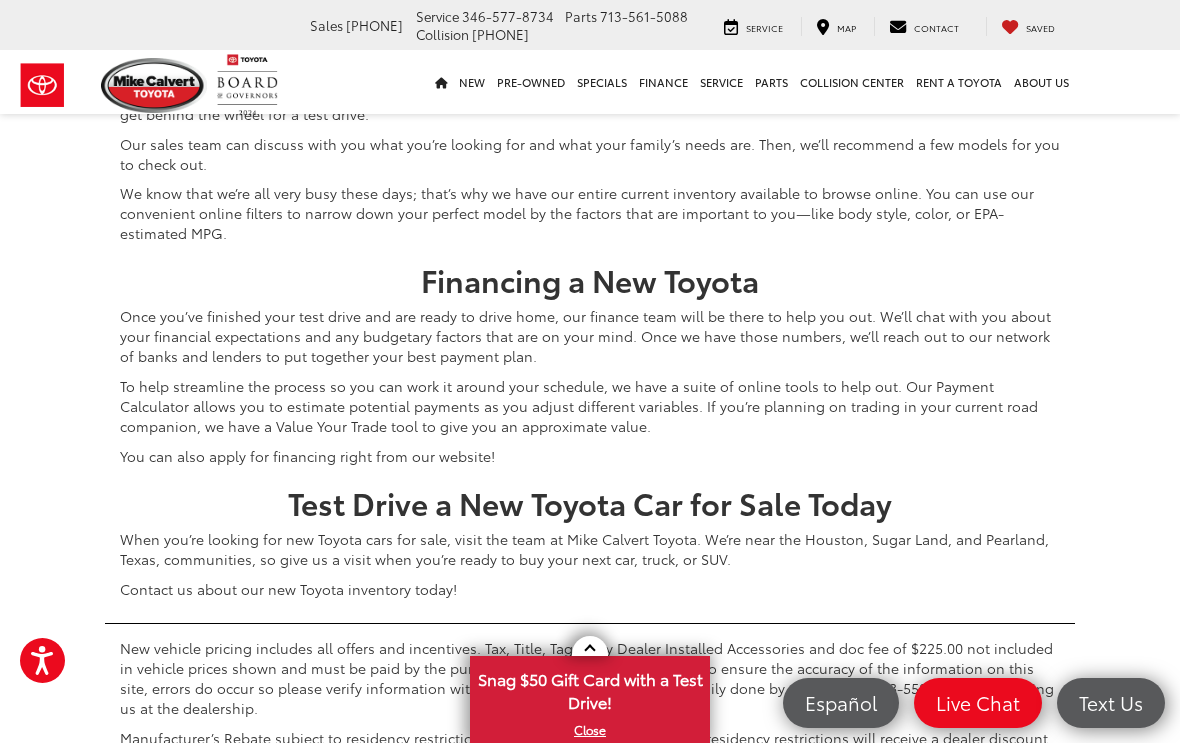 scroll, scrollTop: 10082, scrollLeft: 0, axis: vertical 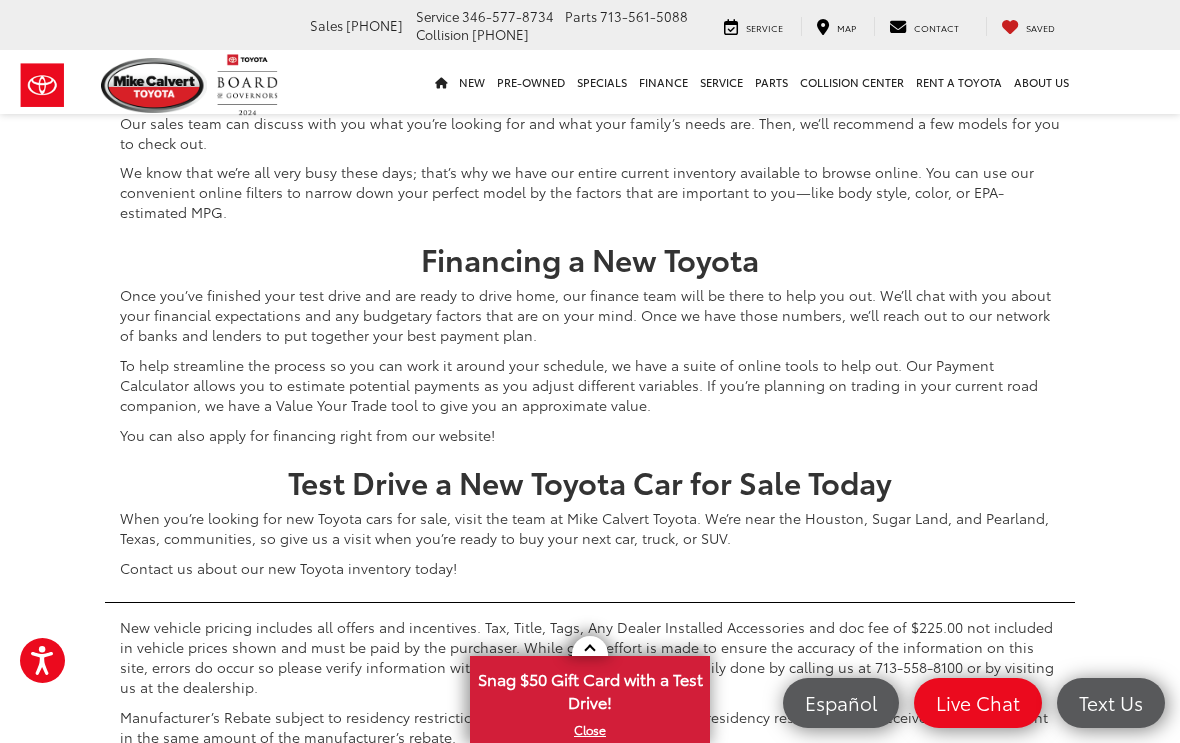 click on "2" at bounding box center (884, -512) 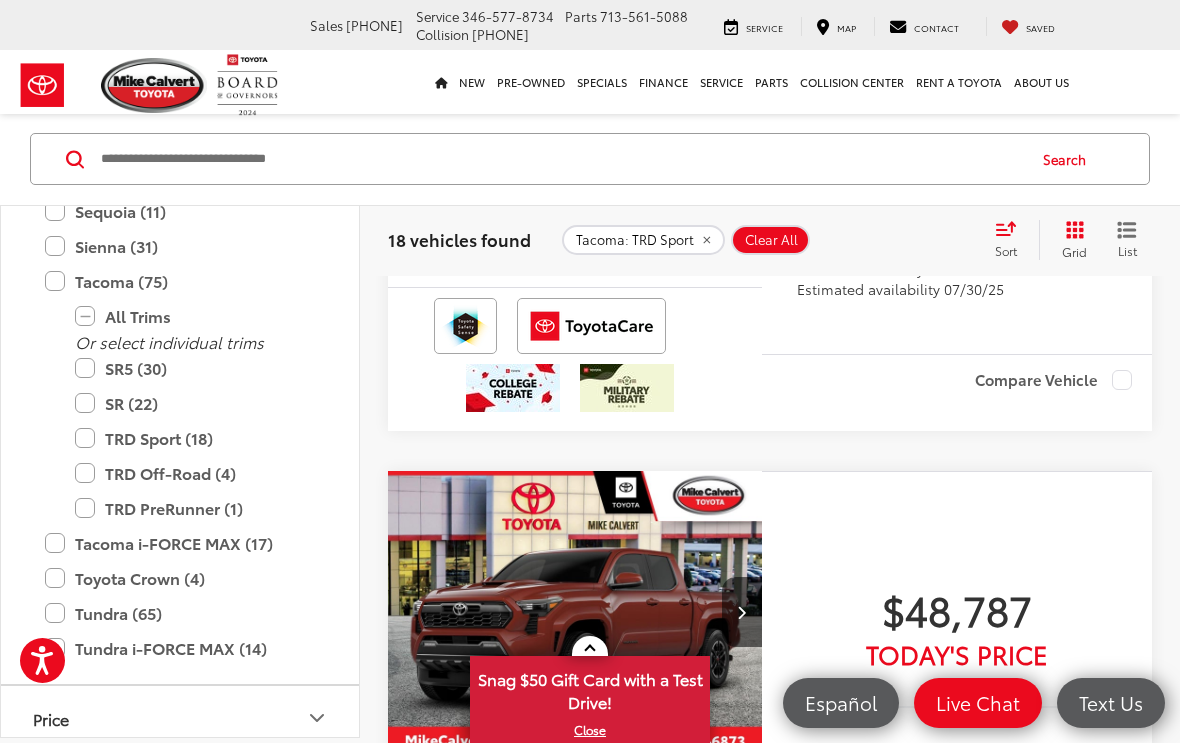 scroll, scrollTop: 105, scrollLeft: 0, axis: vertical 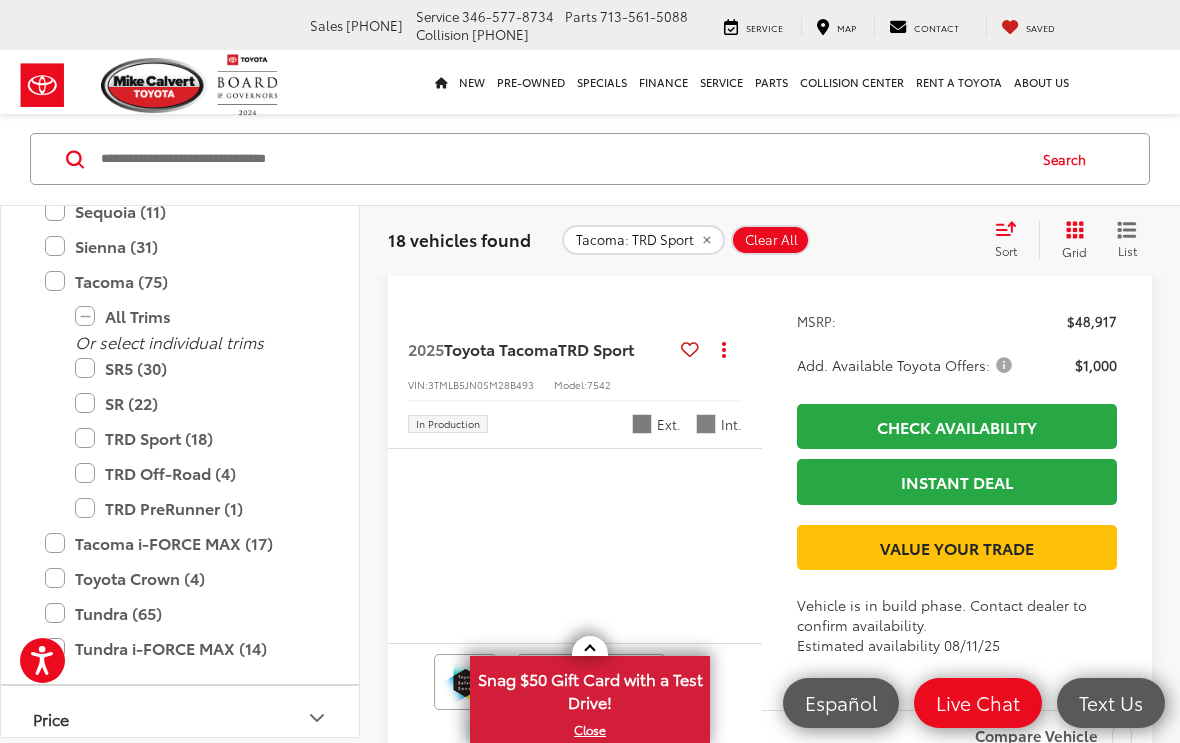 click on "Check Availability" at bounding box center (957, 426) 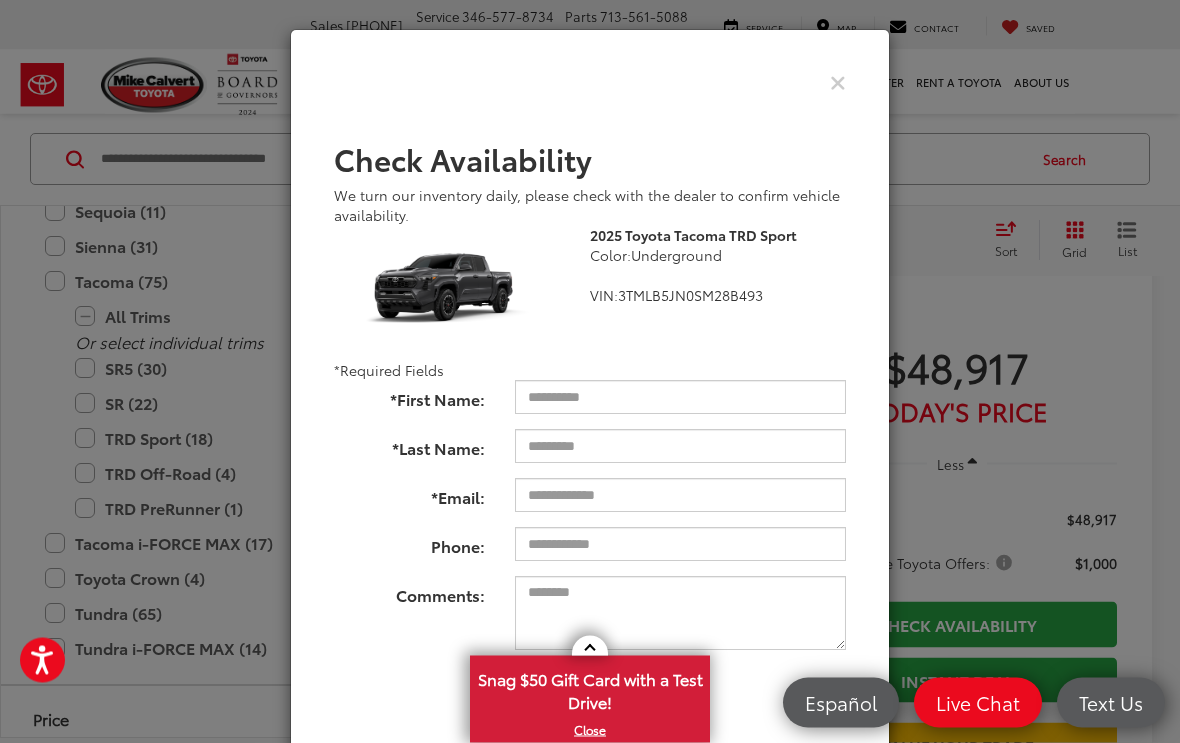 scroll, scrollTop: 3398, scrollLeft: 0, axis: vertical 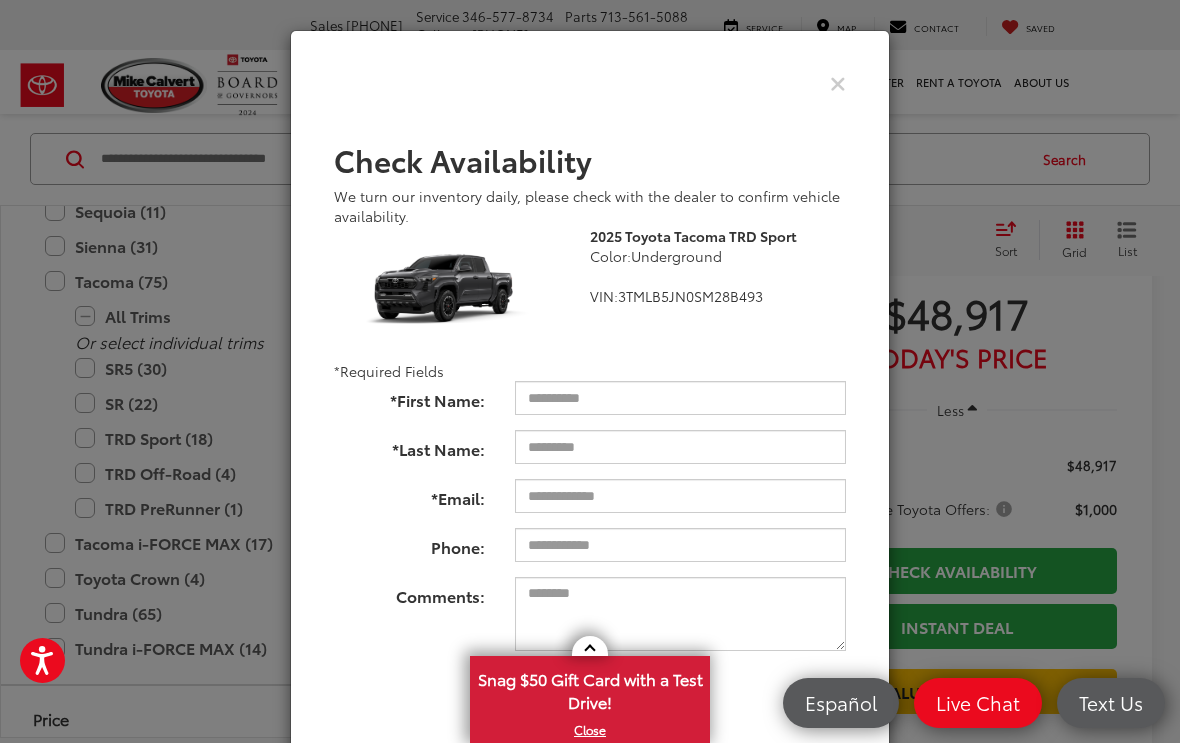 click at bounding box center [838, 82] 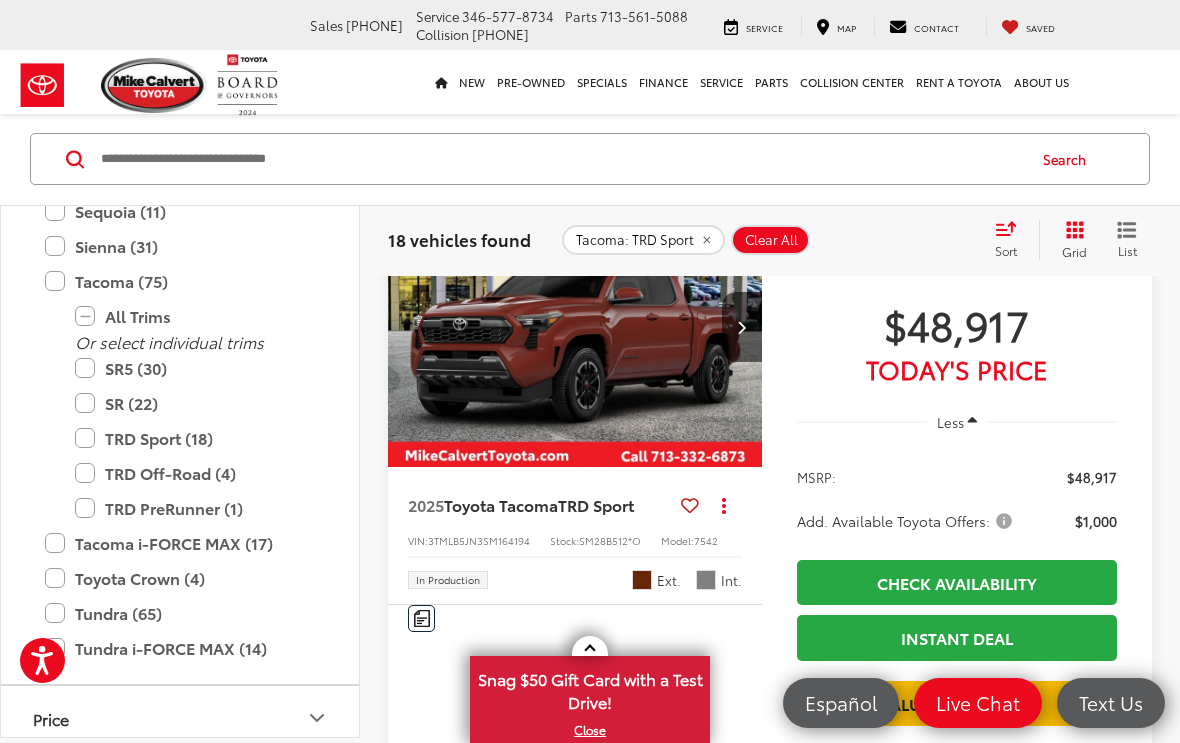 scroll, scrollTop: 1662, scrollLeft: 0, axis: vertical 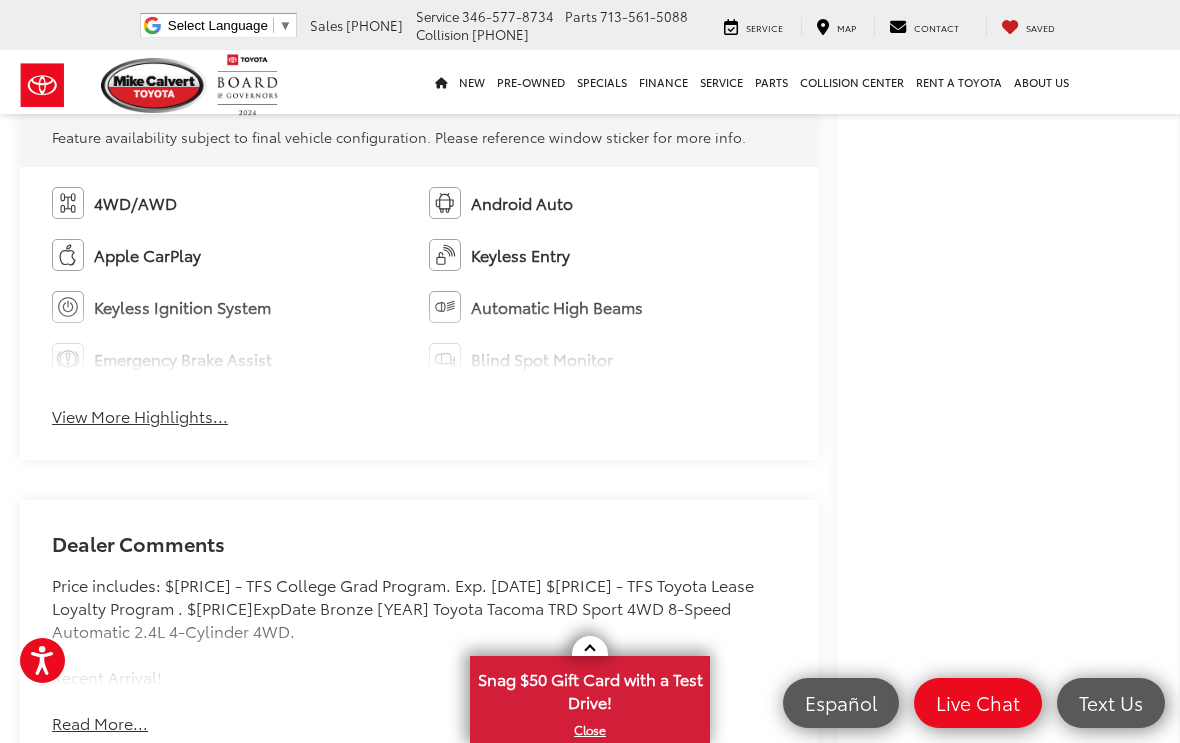 click on "View More Highlights..." at bounding box center (140, 416) 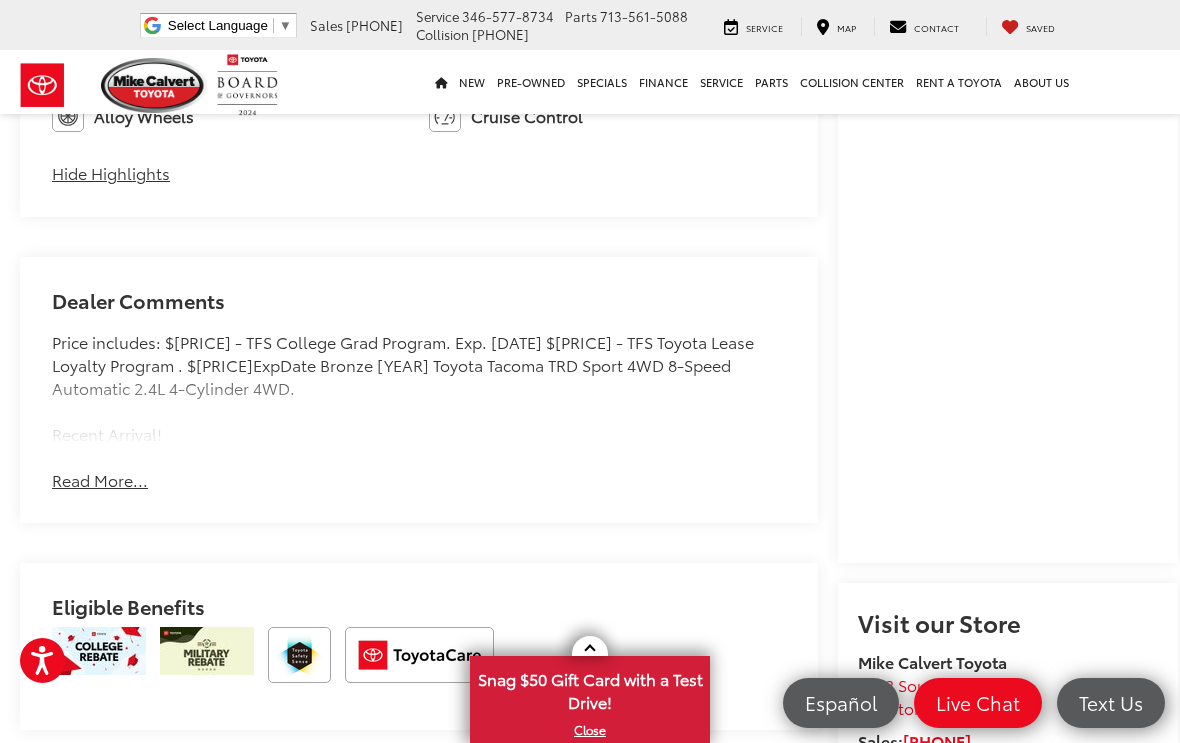 scroll, scrollTop: 1644, scrollLeft: 0, axis: vertical 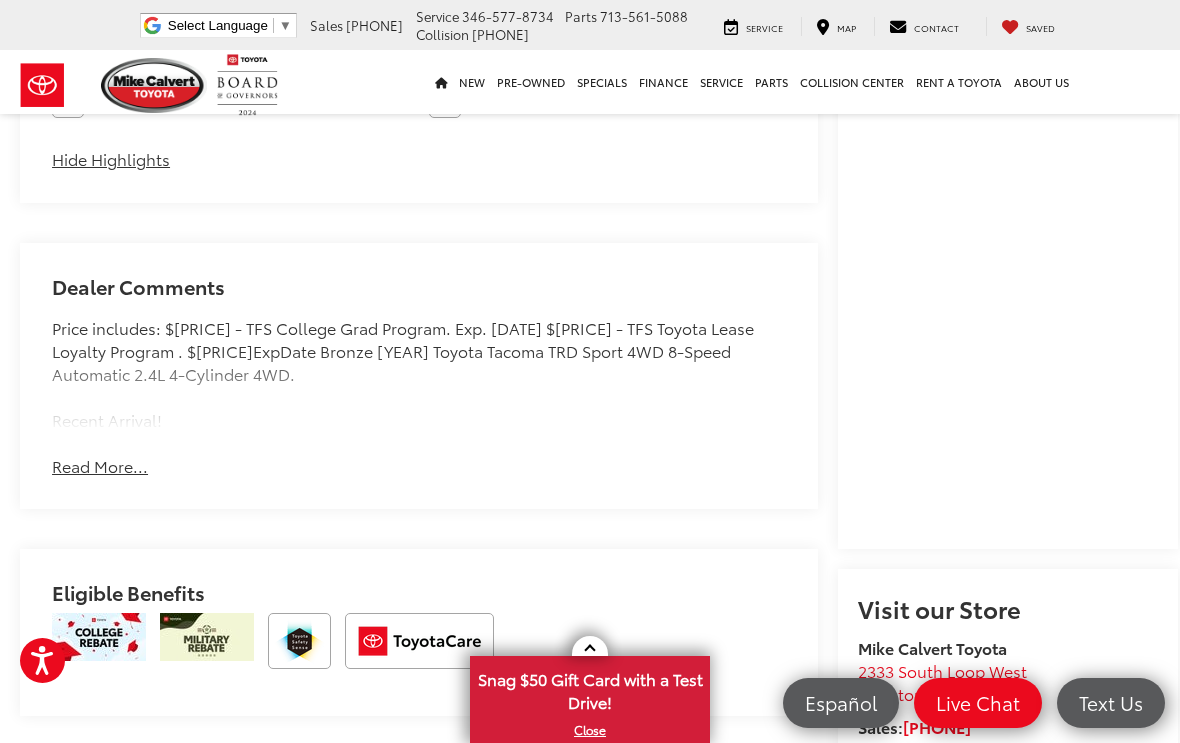 click on "Read More..." at bounding box center (100, 466) 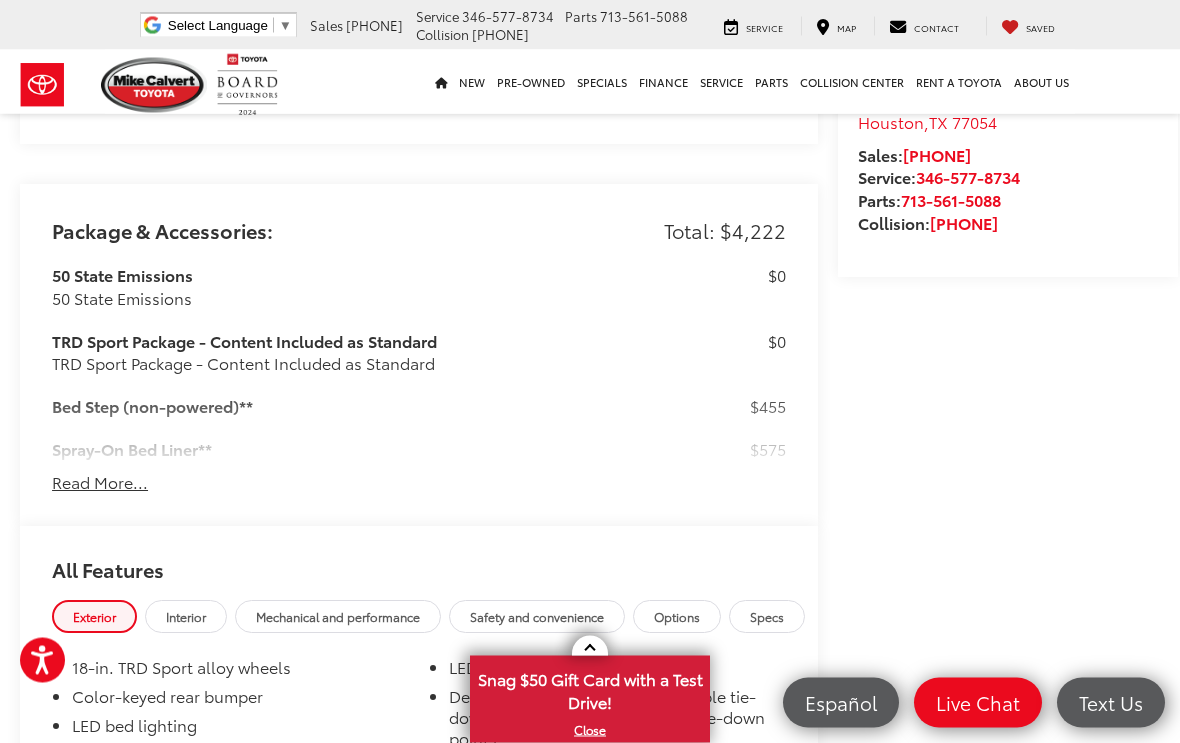 scroll, scrollTop: 2231, scrollLeft: 0, axis: vertical 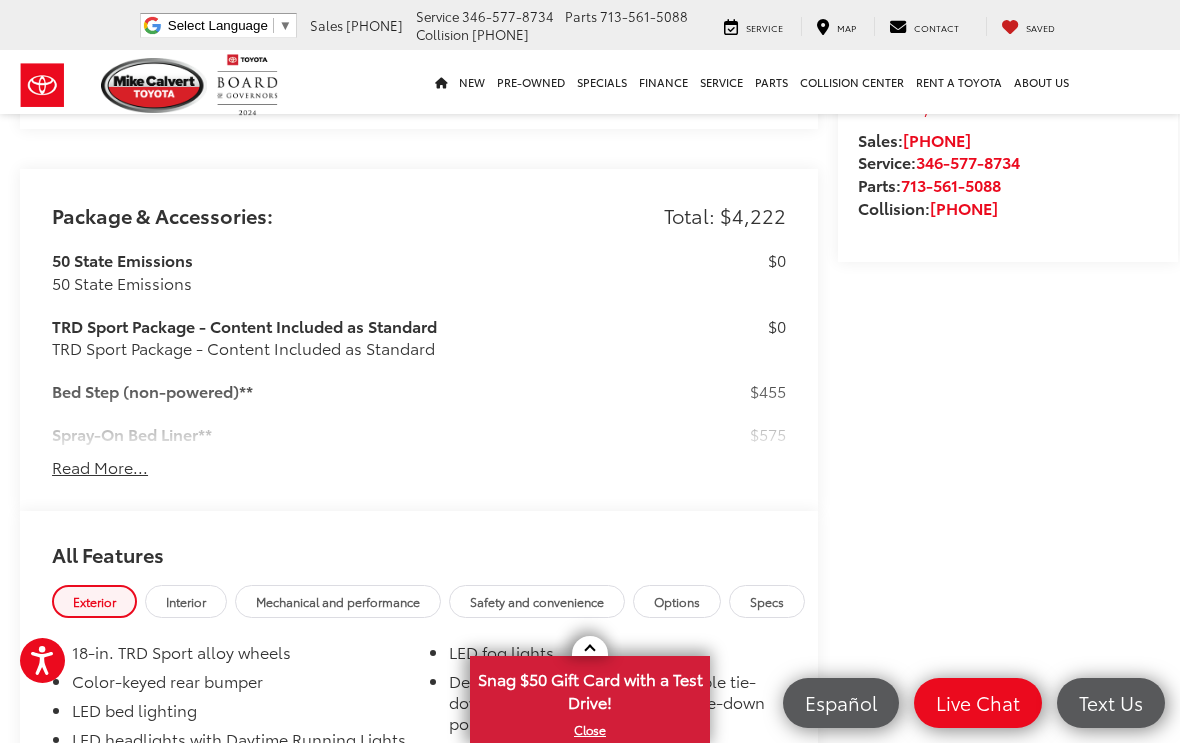 click on "Read More..." at bounding box center (100, 467) 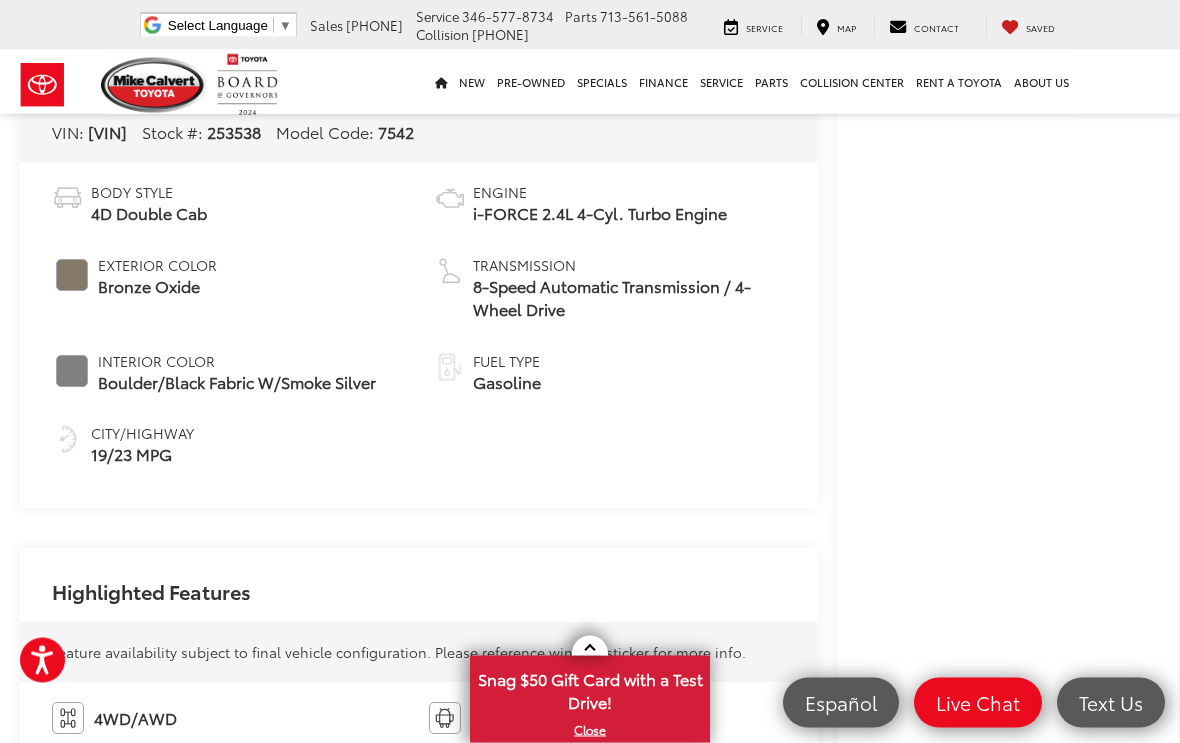 scroll, scrollTop: 702, scrollLeft: 0, axis: vertical 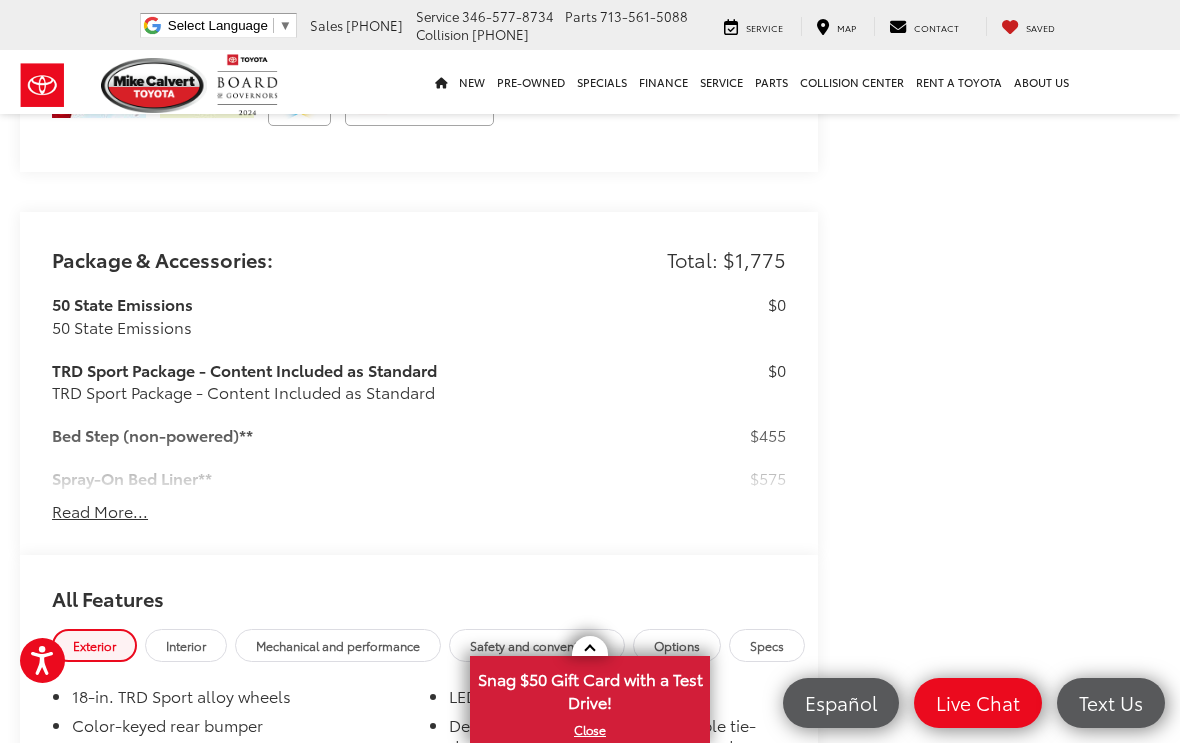 click on "Read More..." at bounding box center (100, 511) 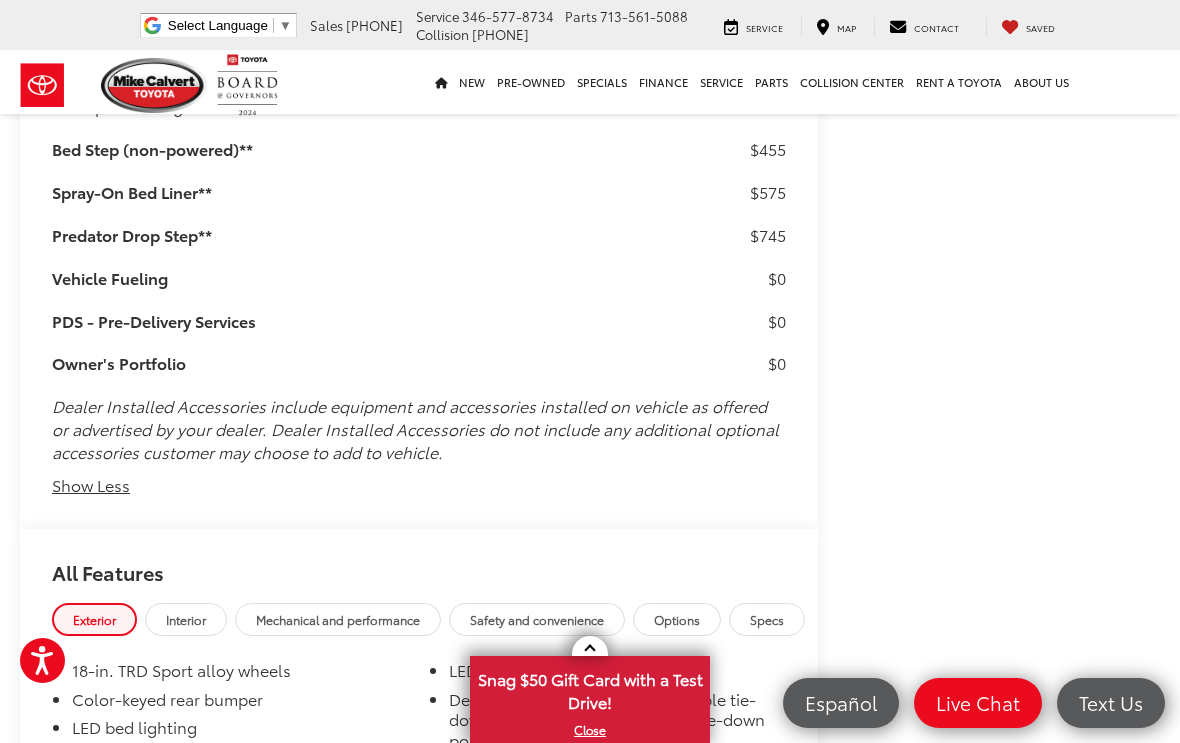 scroll, scrollTop: 2191, scrollLeft: 0, axis: vertical 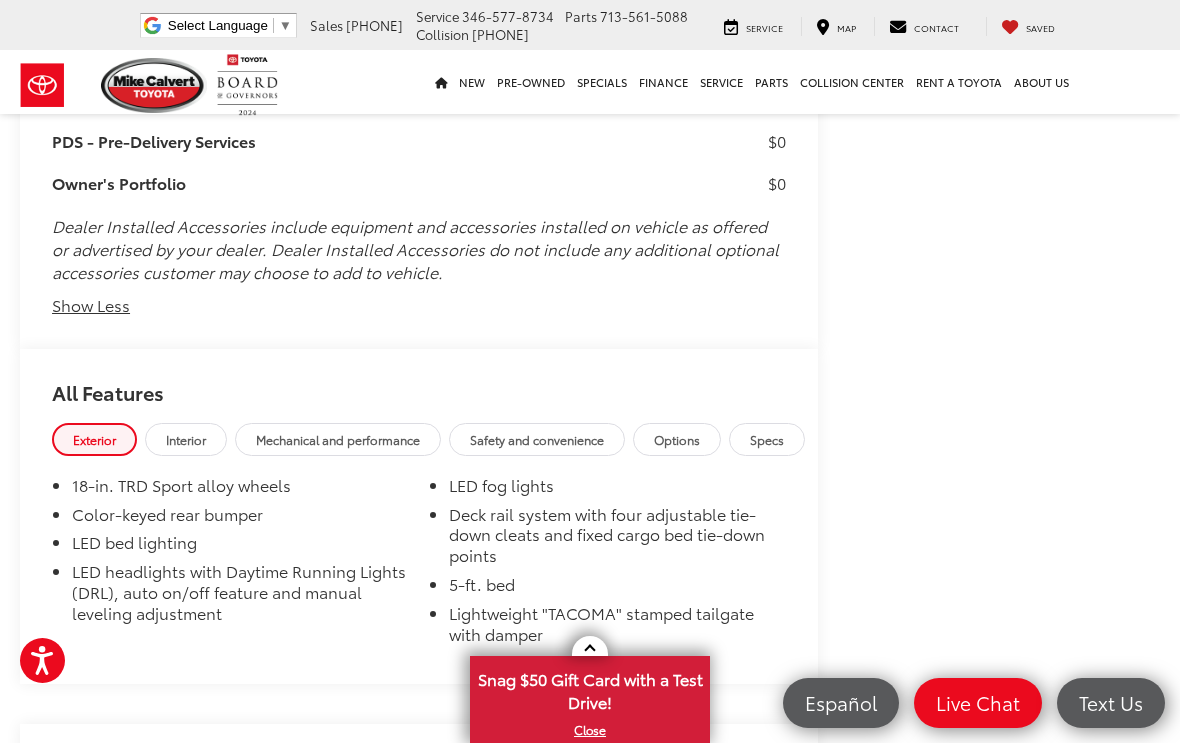click on "Options" at bounding box center [677, 439] 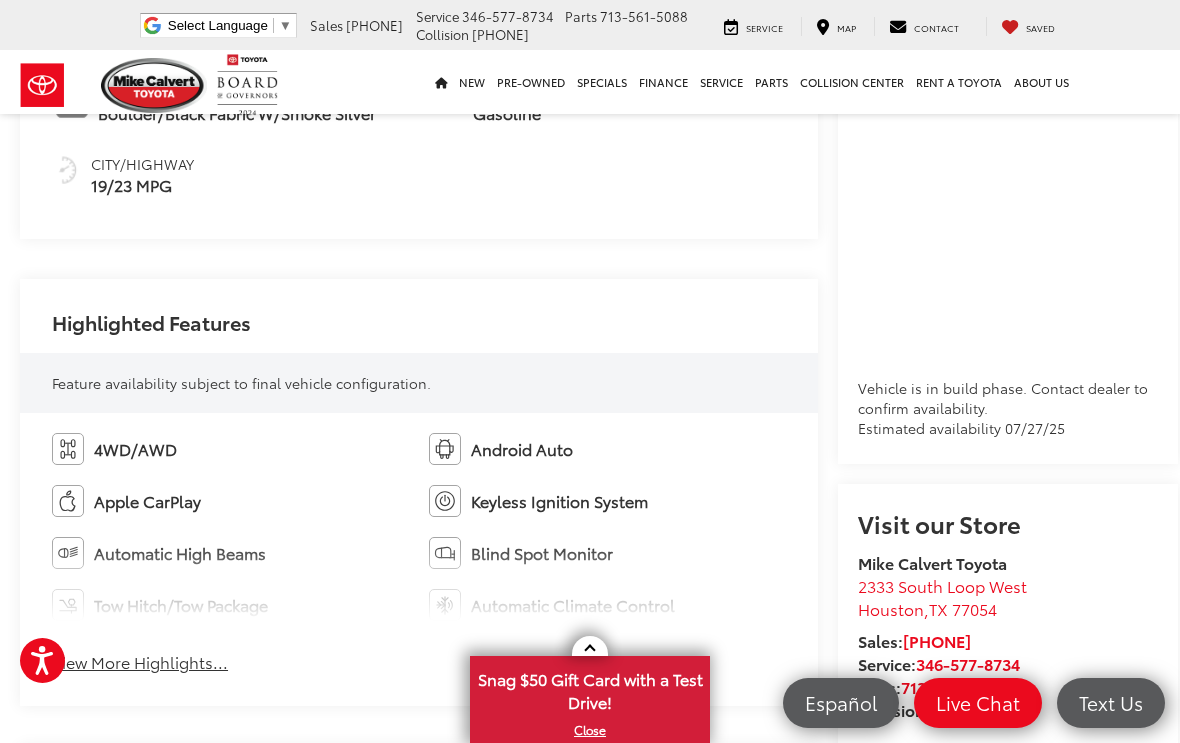 scroll, scrollTop: 984, scrollLeft: 0, axis: vertical 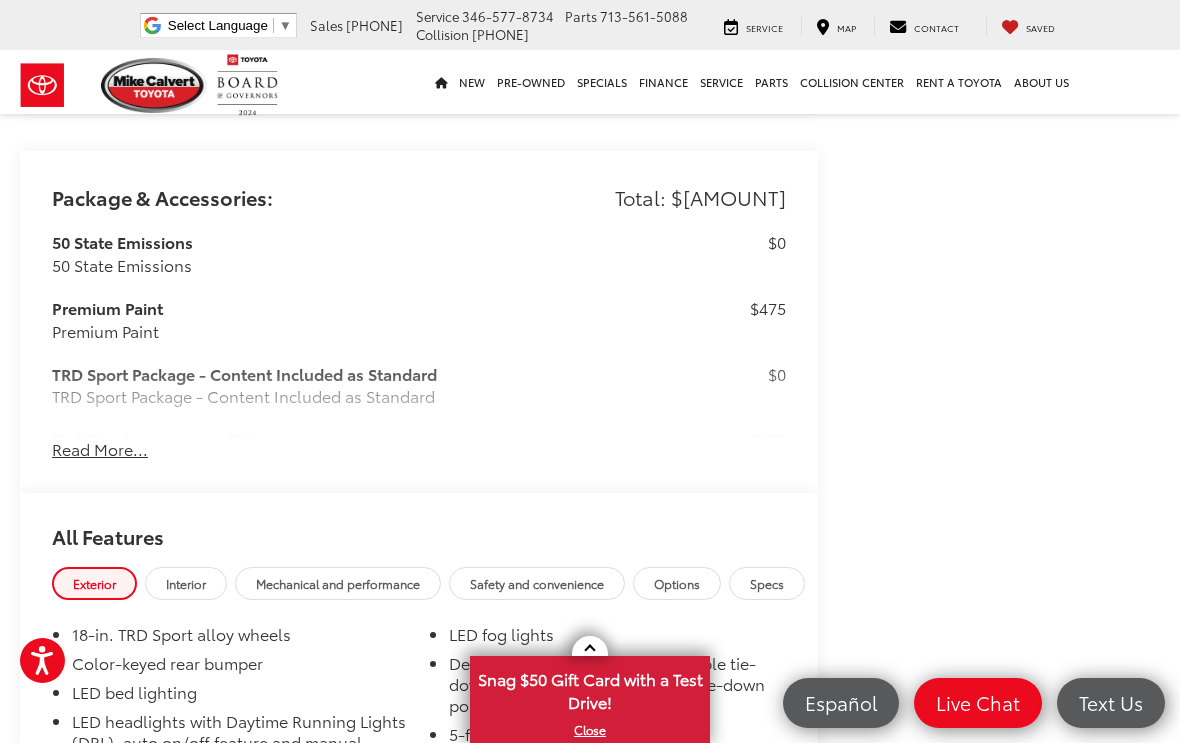 click on "Read More..." at bounding box center [100, 449] 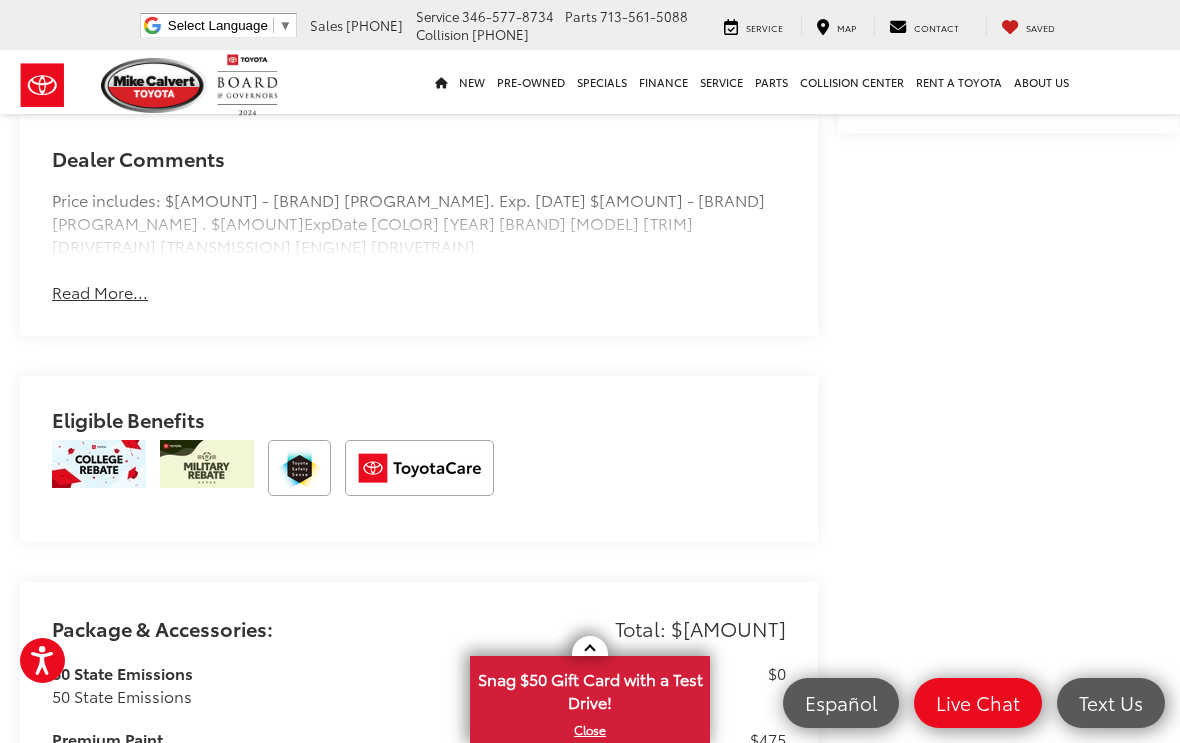 scroll, scrollTop: 1591, scrollLeft: 0, axis: vertical 